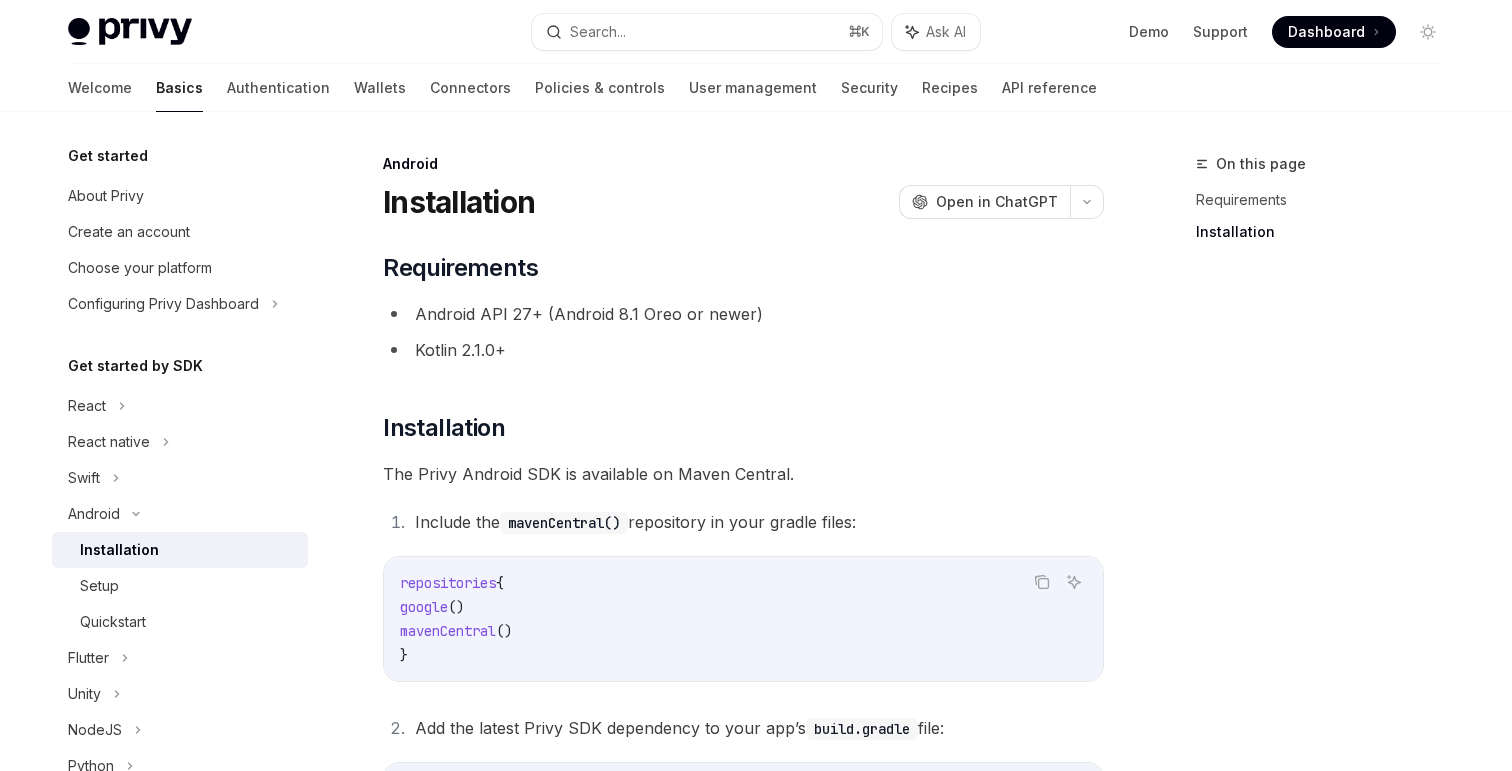 scroll, scrollTop: 523, scrollLeft: 0, axis: vertical 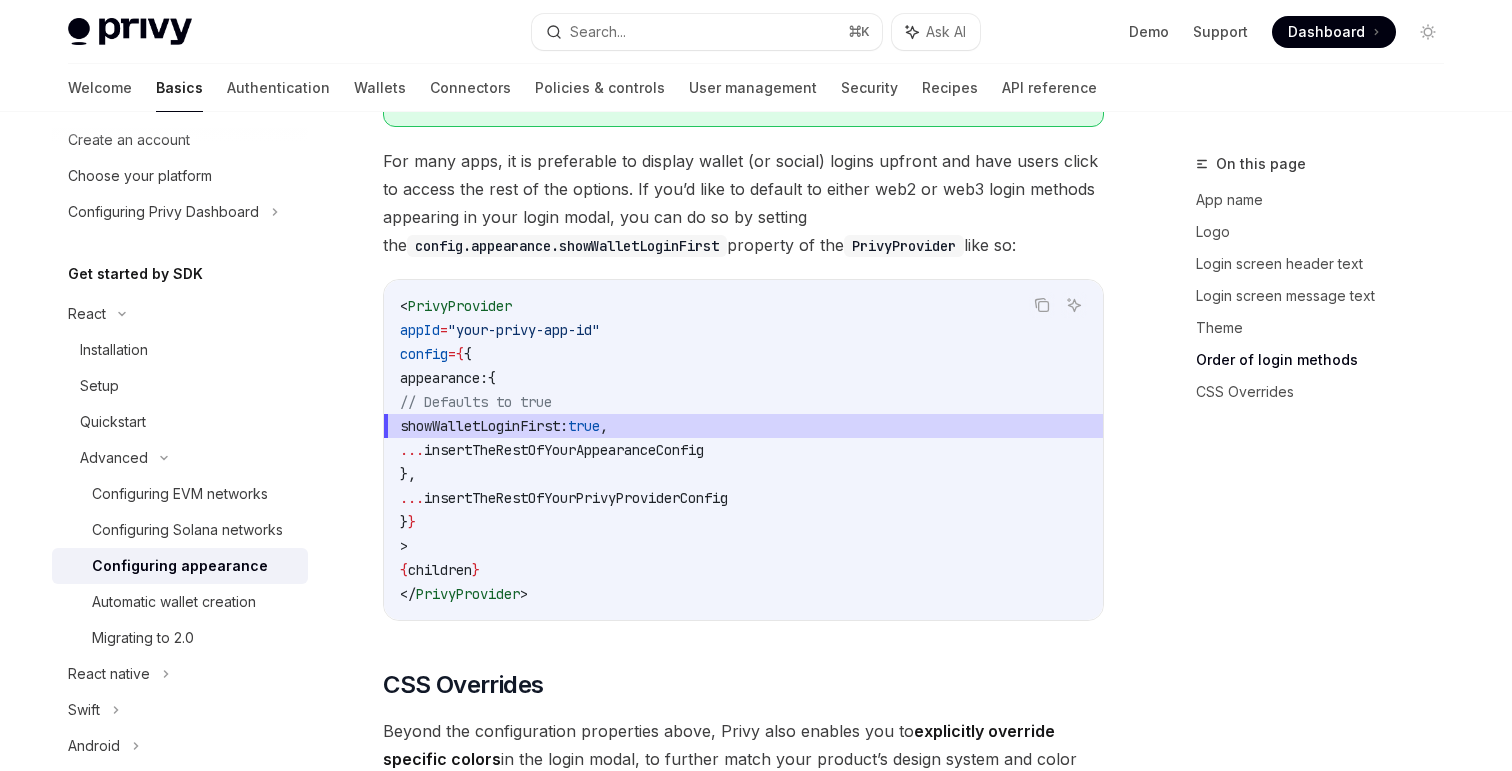 type on "*" 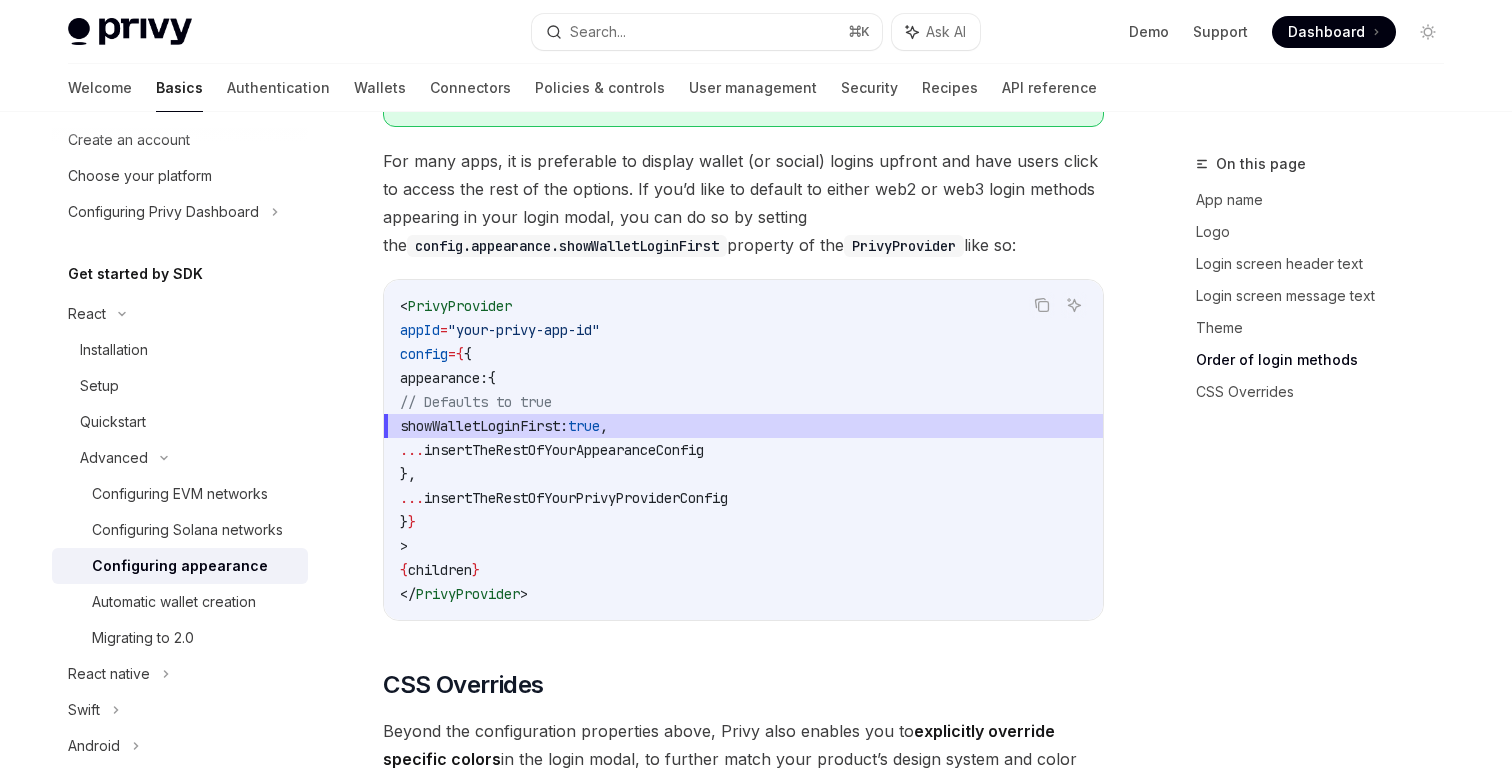 scroll, scrollTop: 4210, scrollLeft: 0, axis: vertical 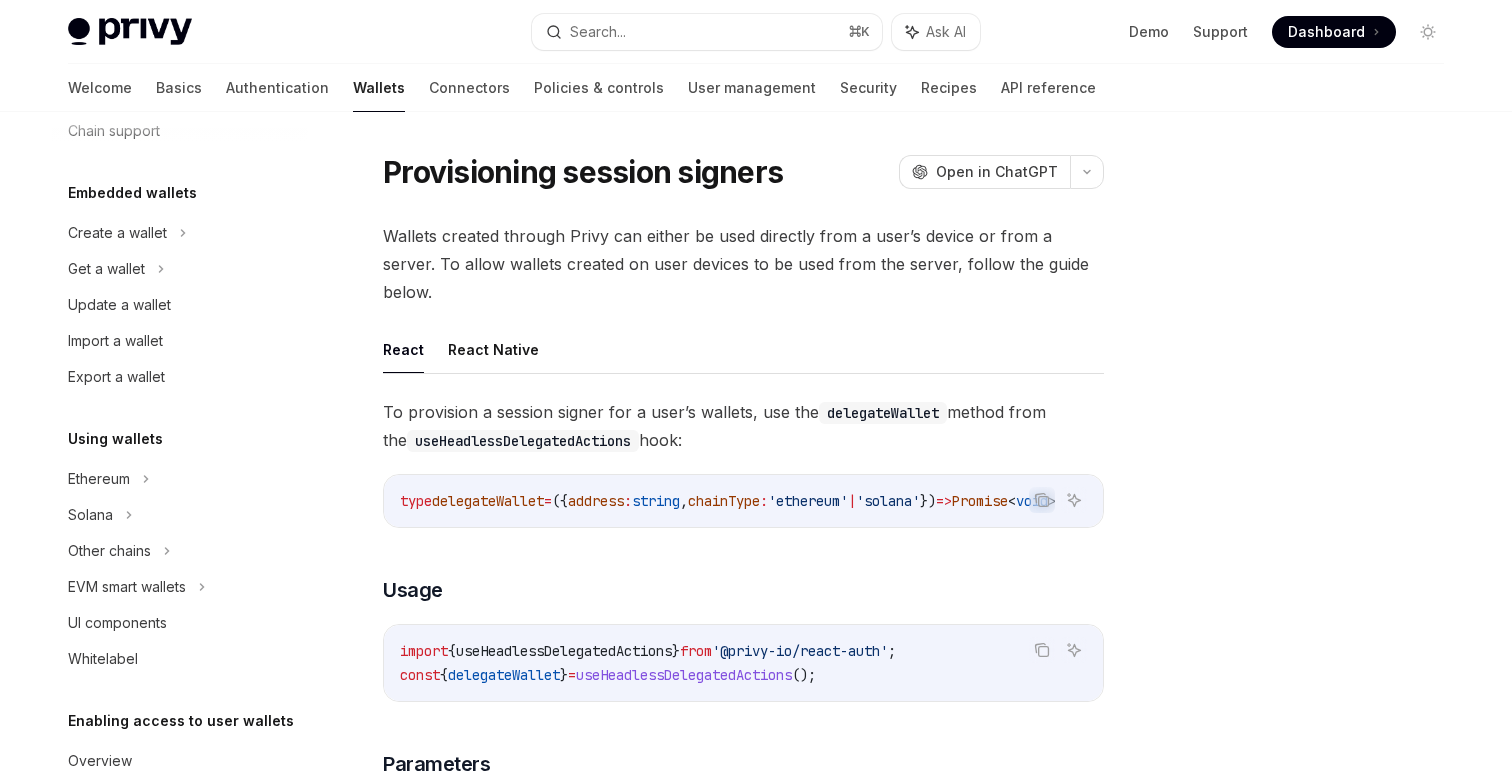 click on "Wallets" at bounding box center (379, 88) 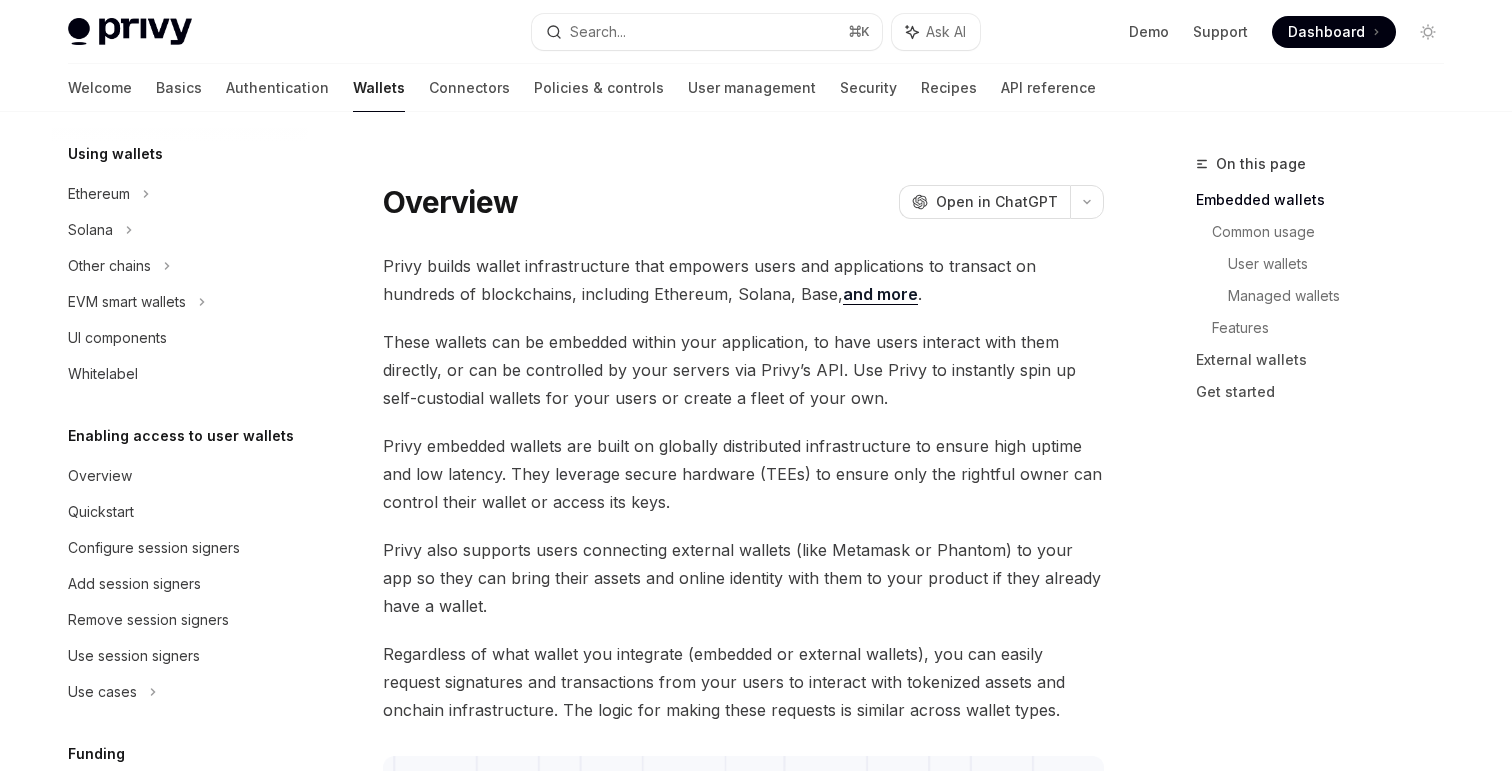 scroll, scrollTop: 899, scrollLeft: 0, axis: vertical 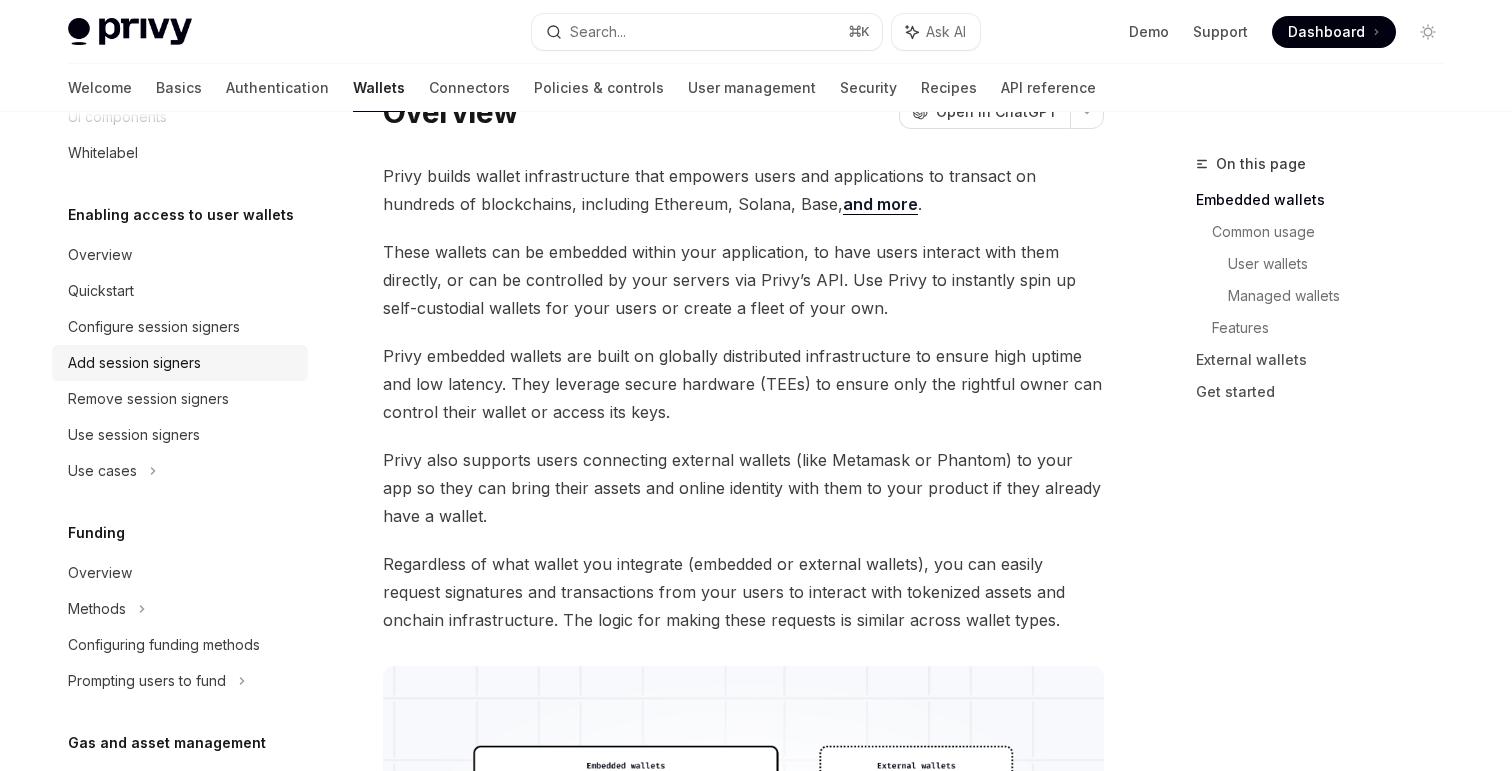 click on "Add session signers" at bounding box center [134, 363] 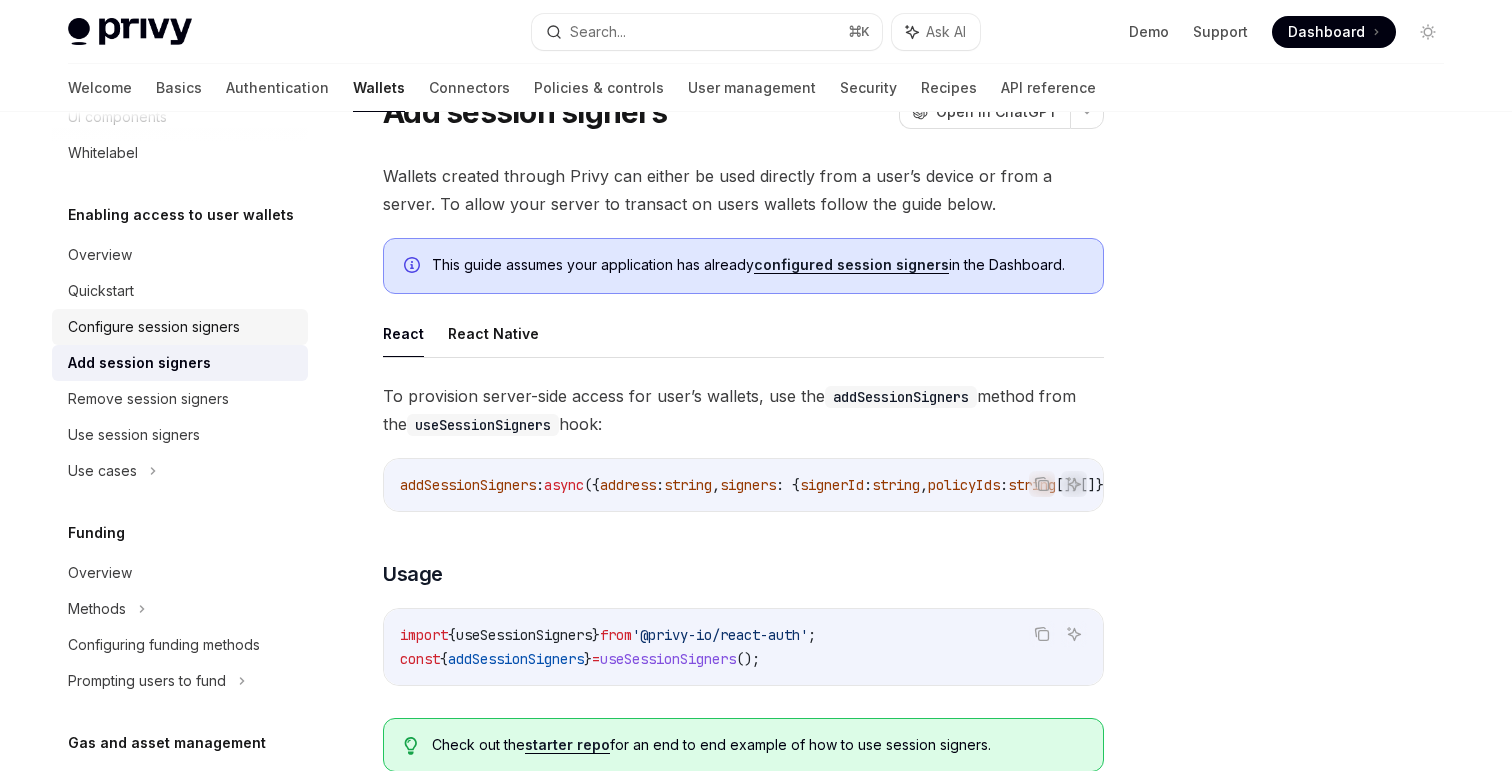 click on "Configure session signers" at bounding box center [180, 327] 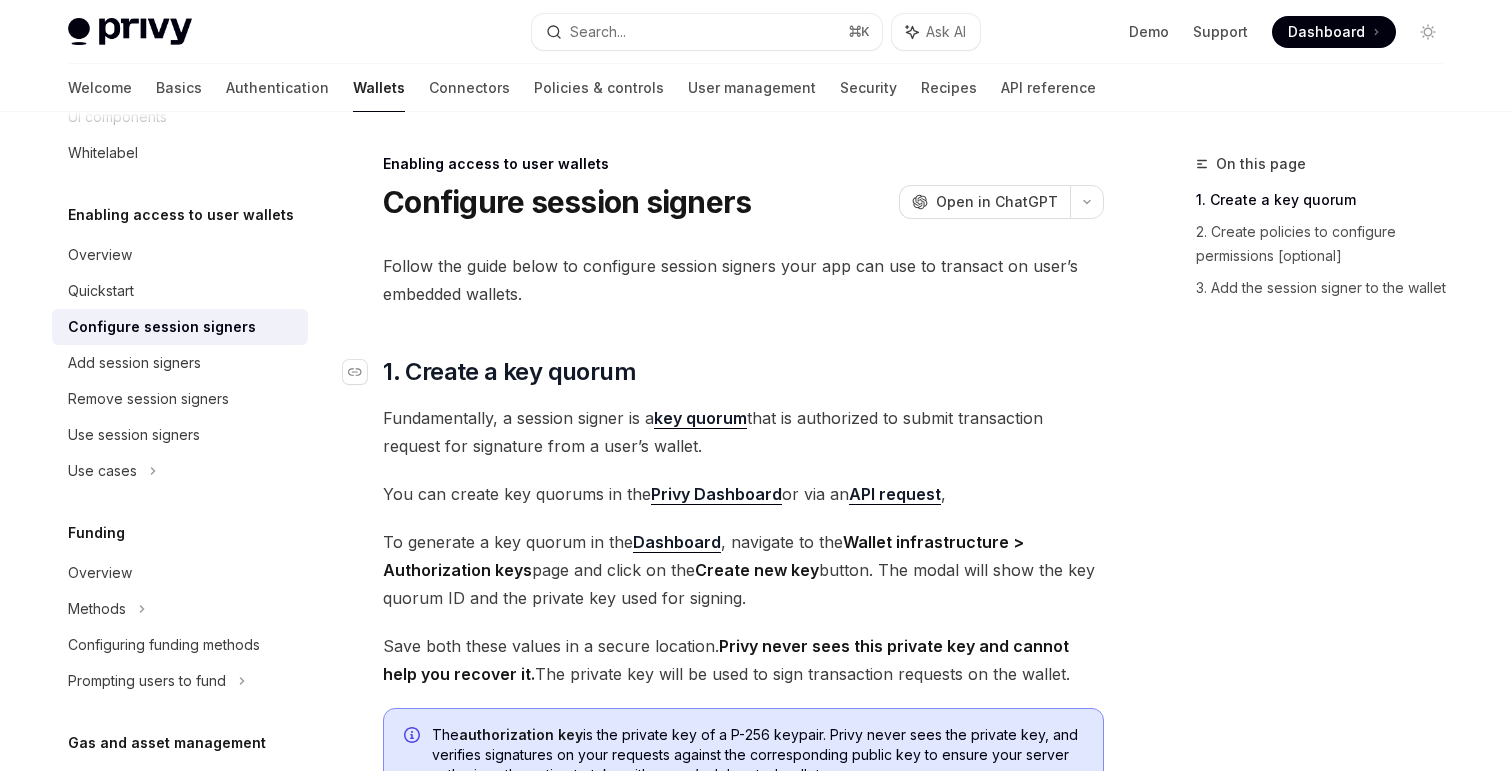 scroll, scrollTop: 2, scrollLeft: 0, axis: vertical 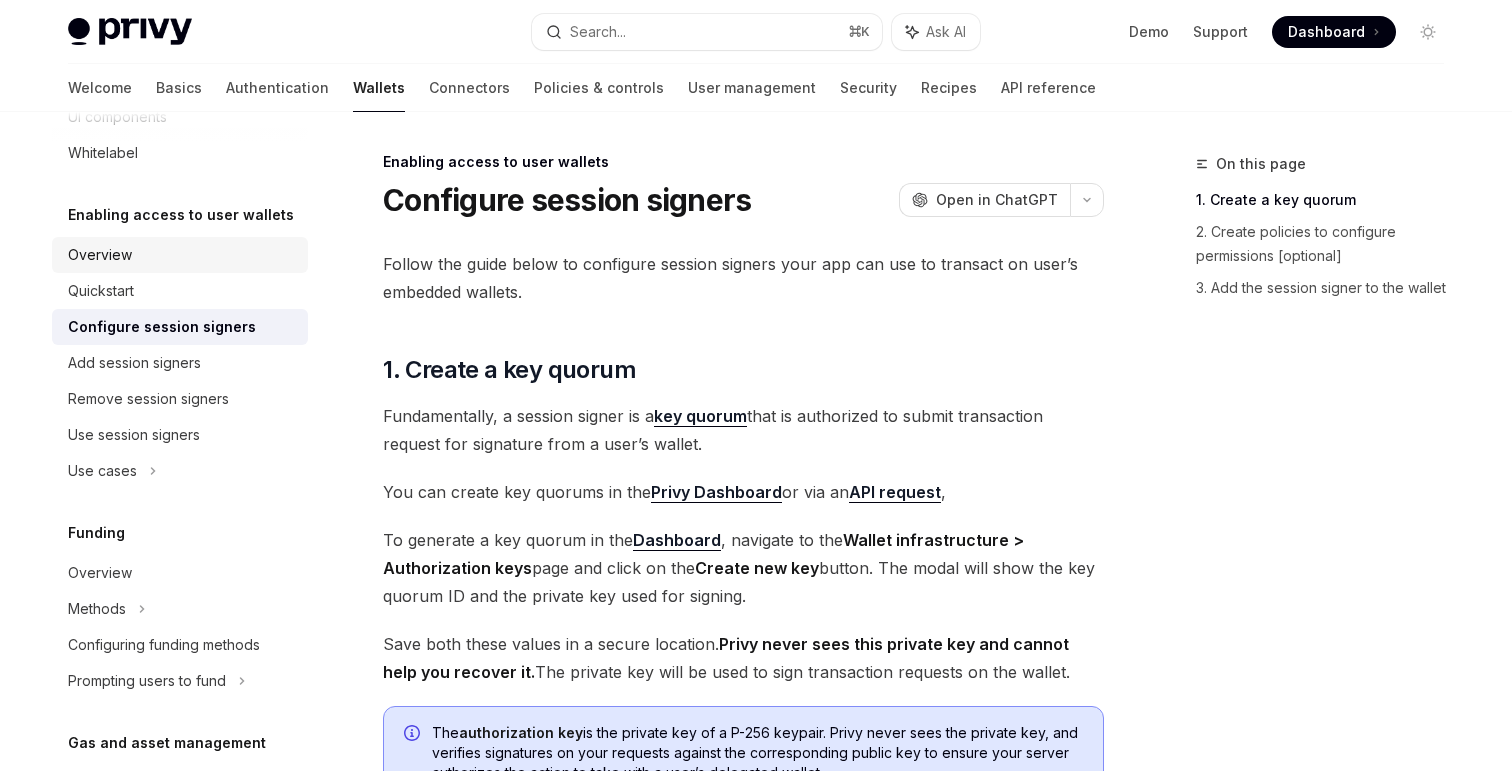 click on "Overview" at bounding box center [182, 255] 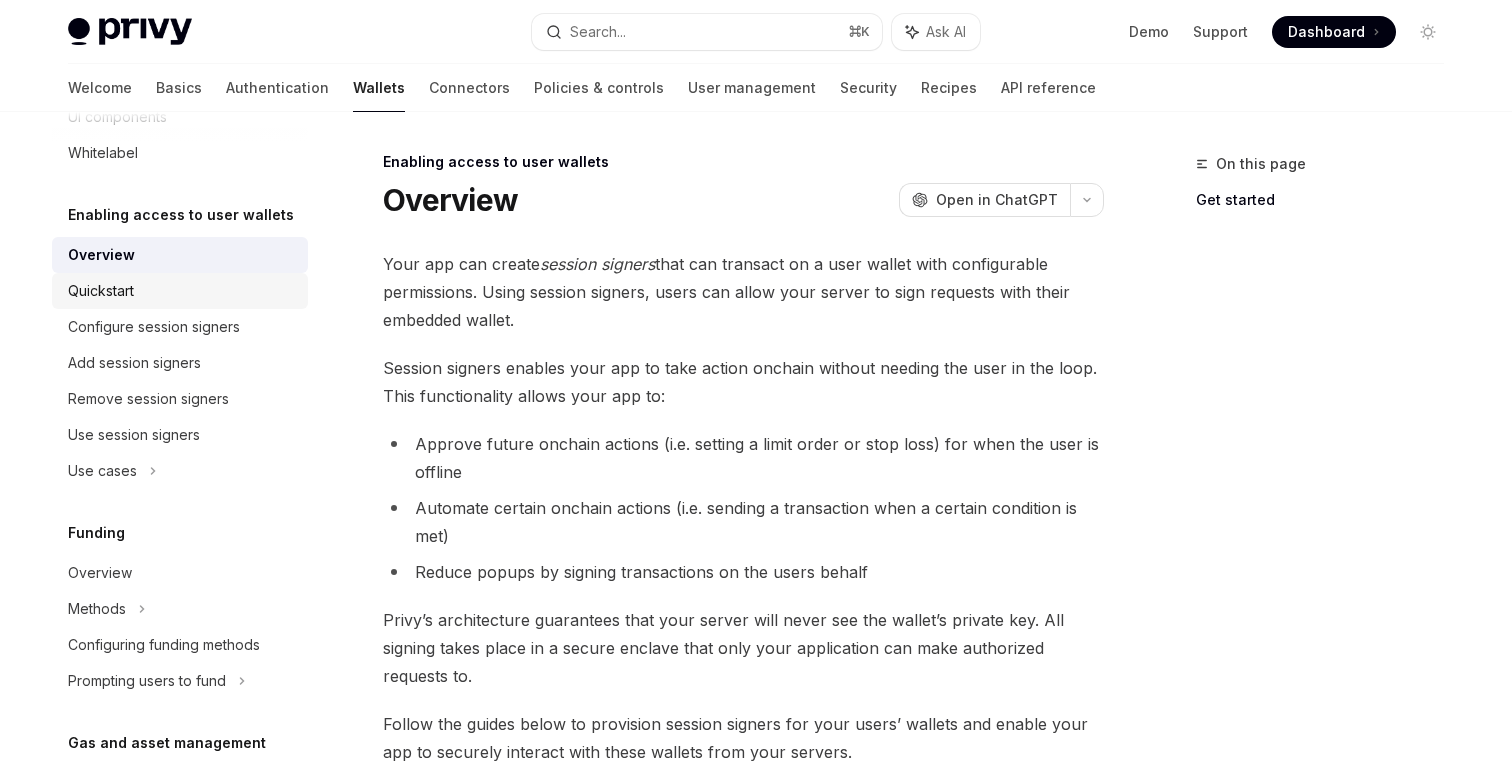 click on "Quickstart" at bounding box center (101, 291) 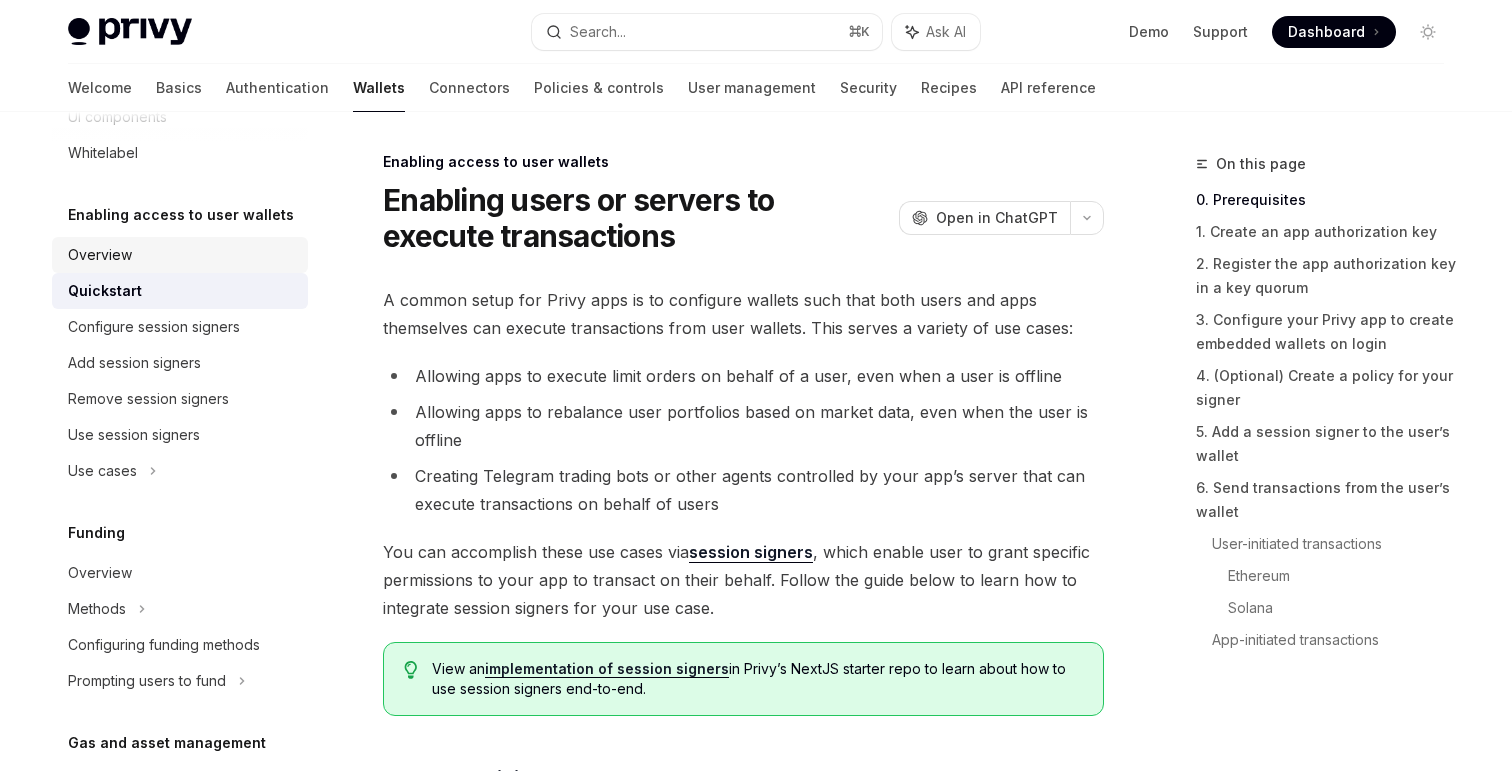 click on "Overview" at bounding box center [182, 255] 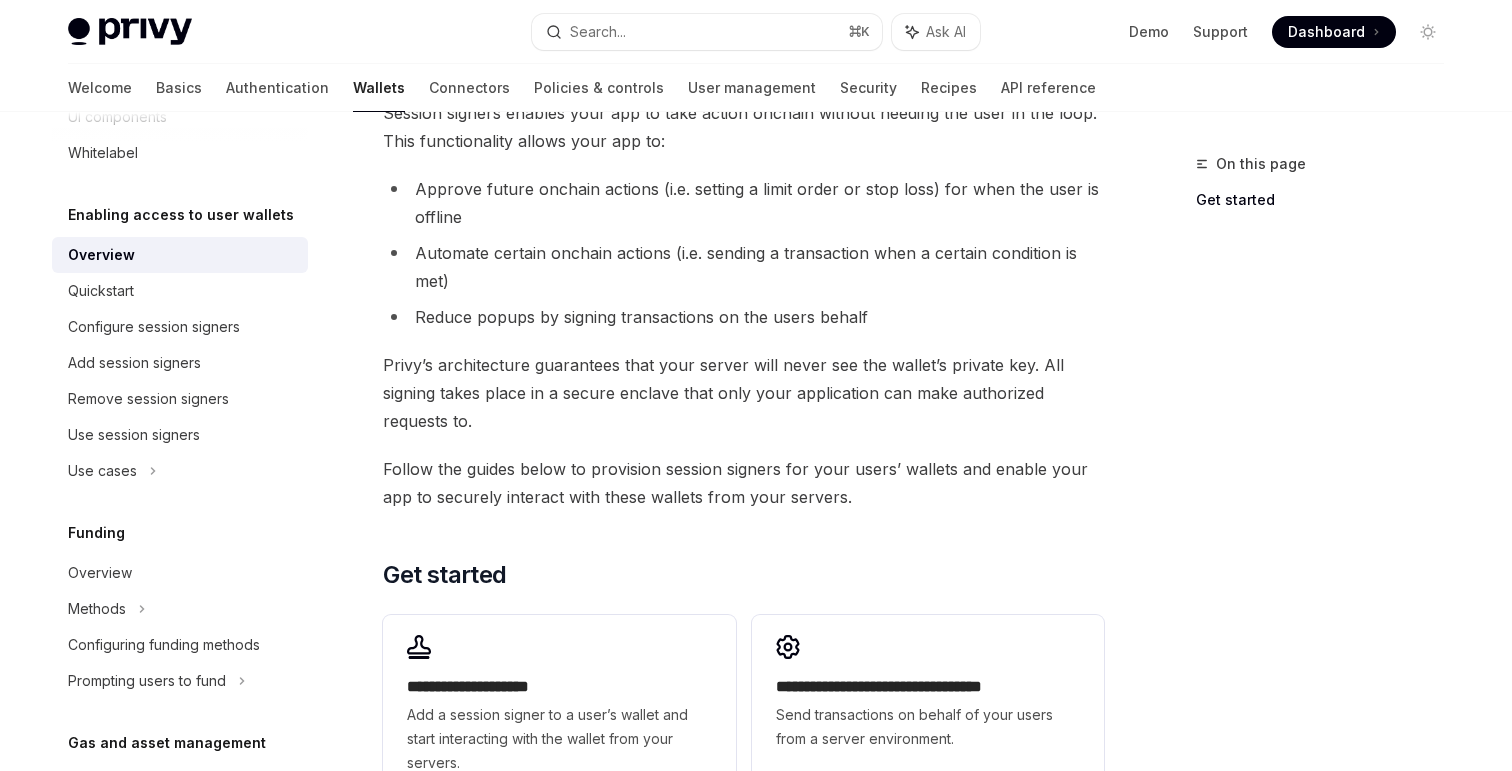 scroll, scrollTop: 586, scrollLeft: 0, axis: vertical 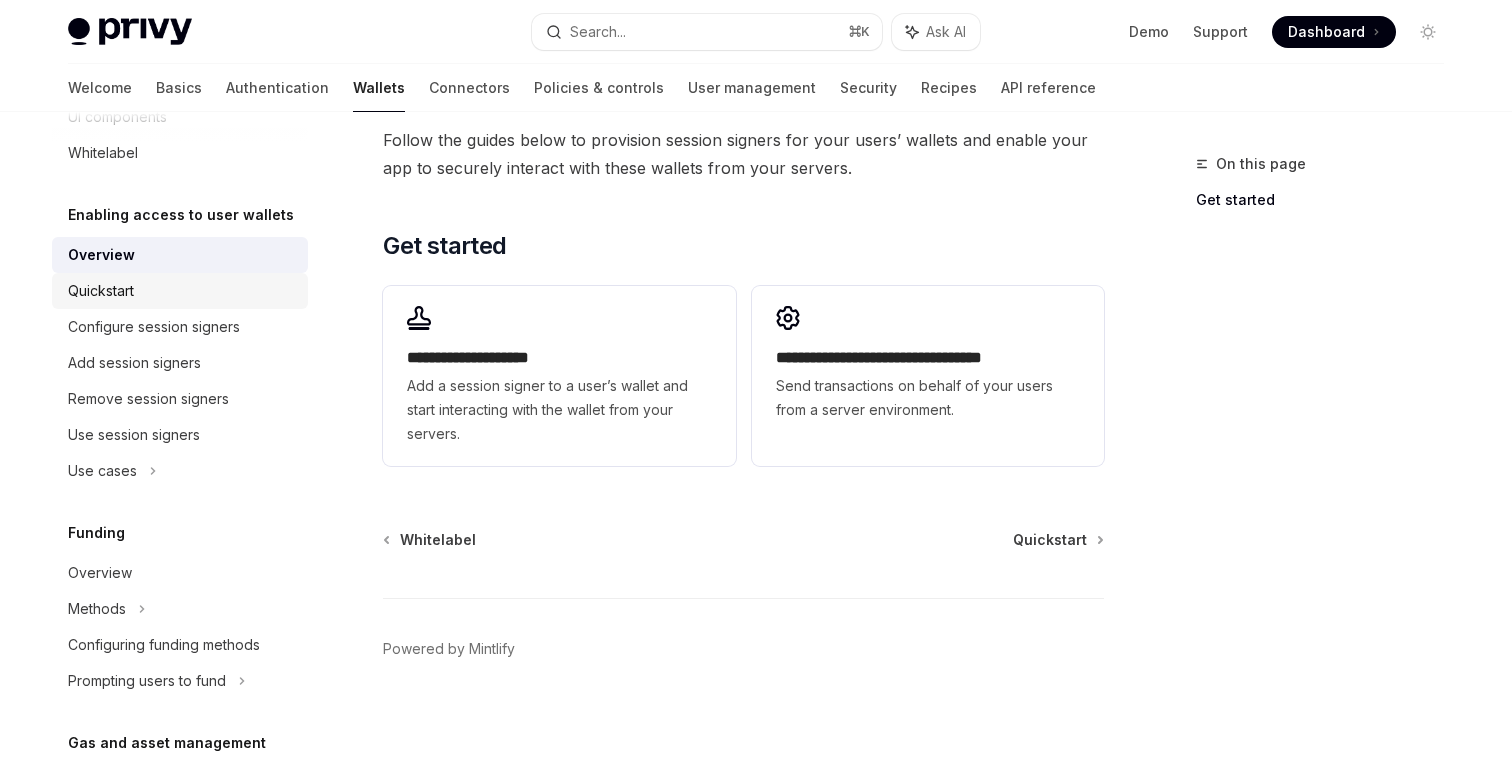 click on "Quickstart" at bounding box center [182, 291] 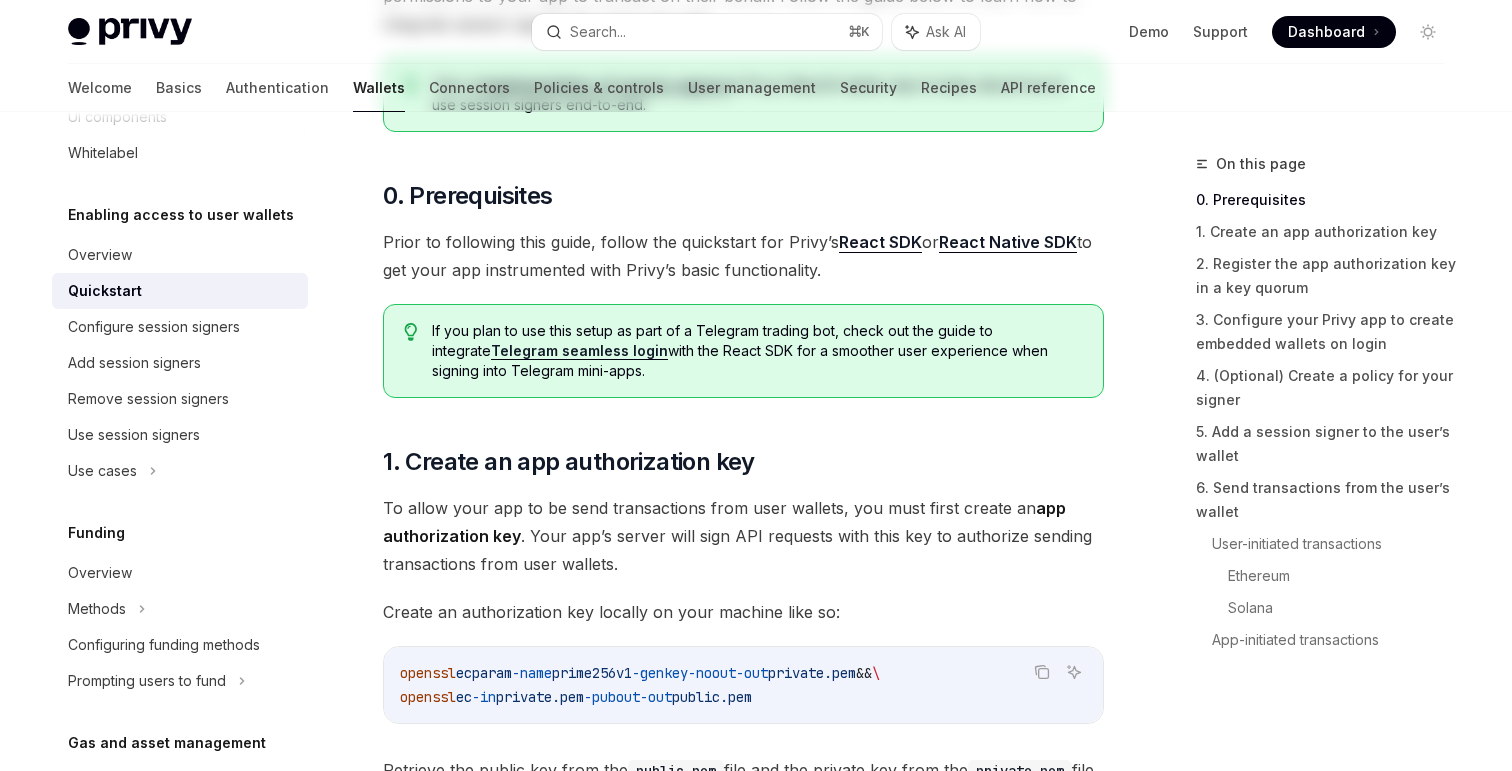 scroll, scrollTop: 0, scrollLeft: 0, axis: both 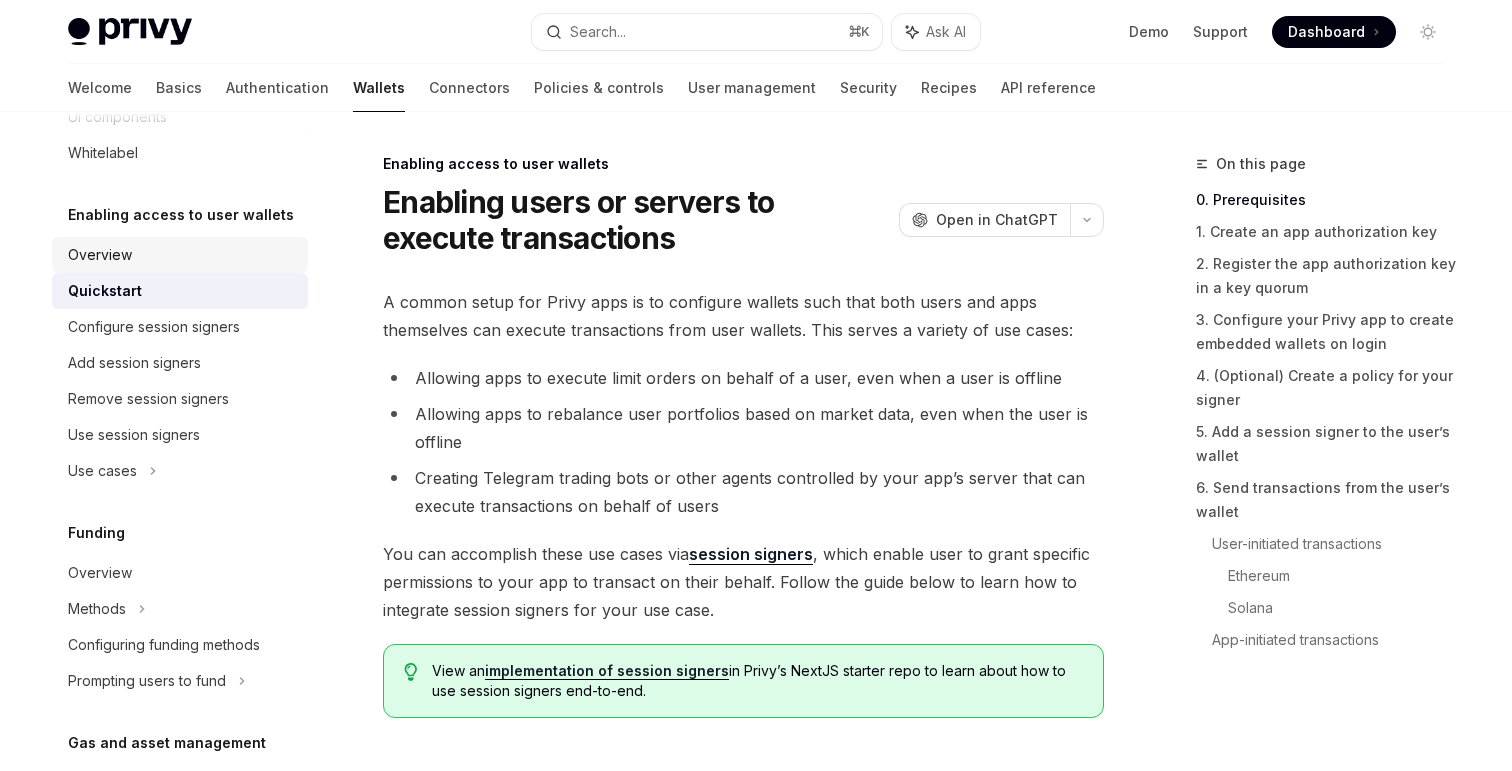 click on "Overview" at bounding box center [182, 255] 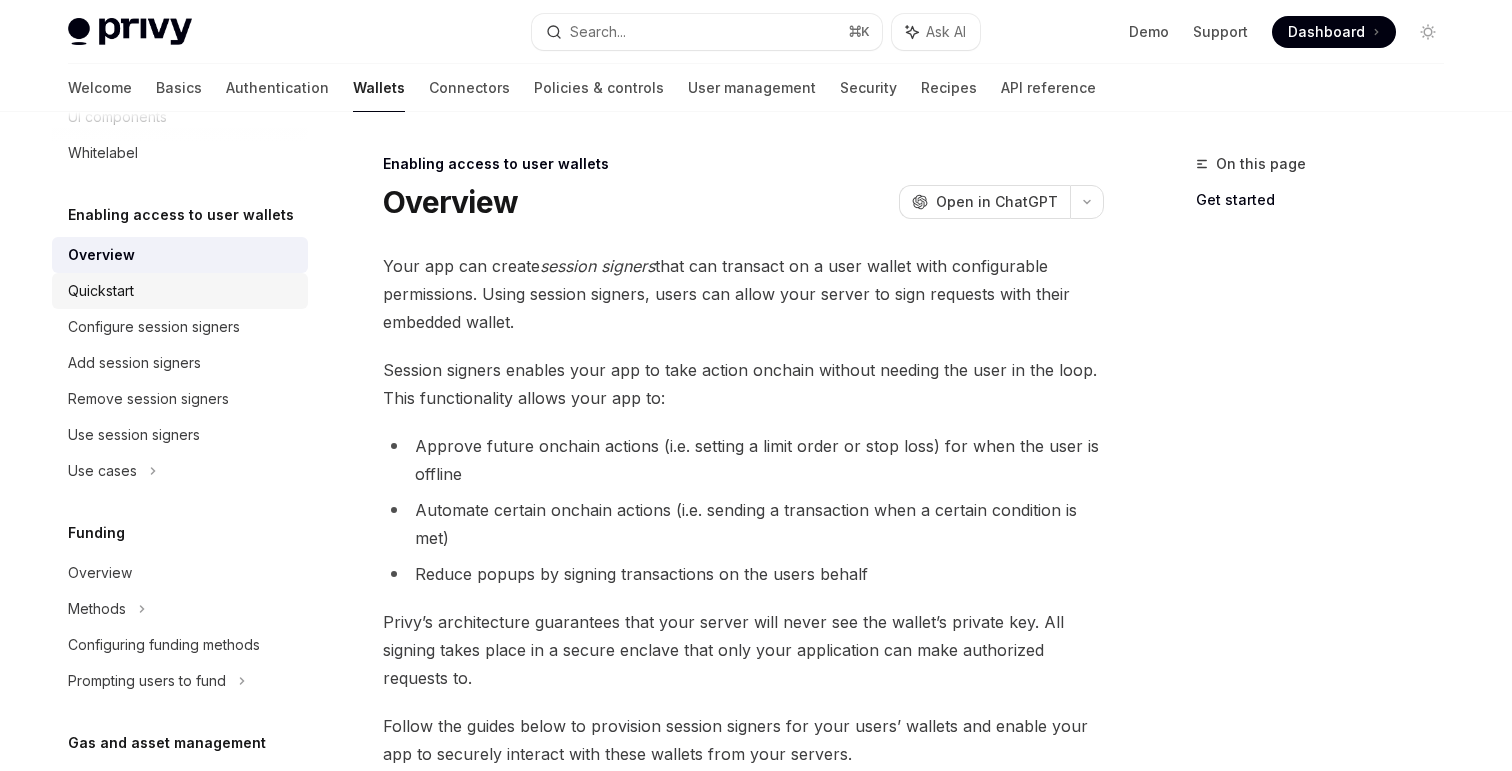 click on "Quickstart" at bounding box center [182, 291] 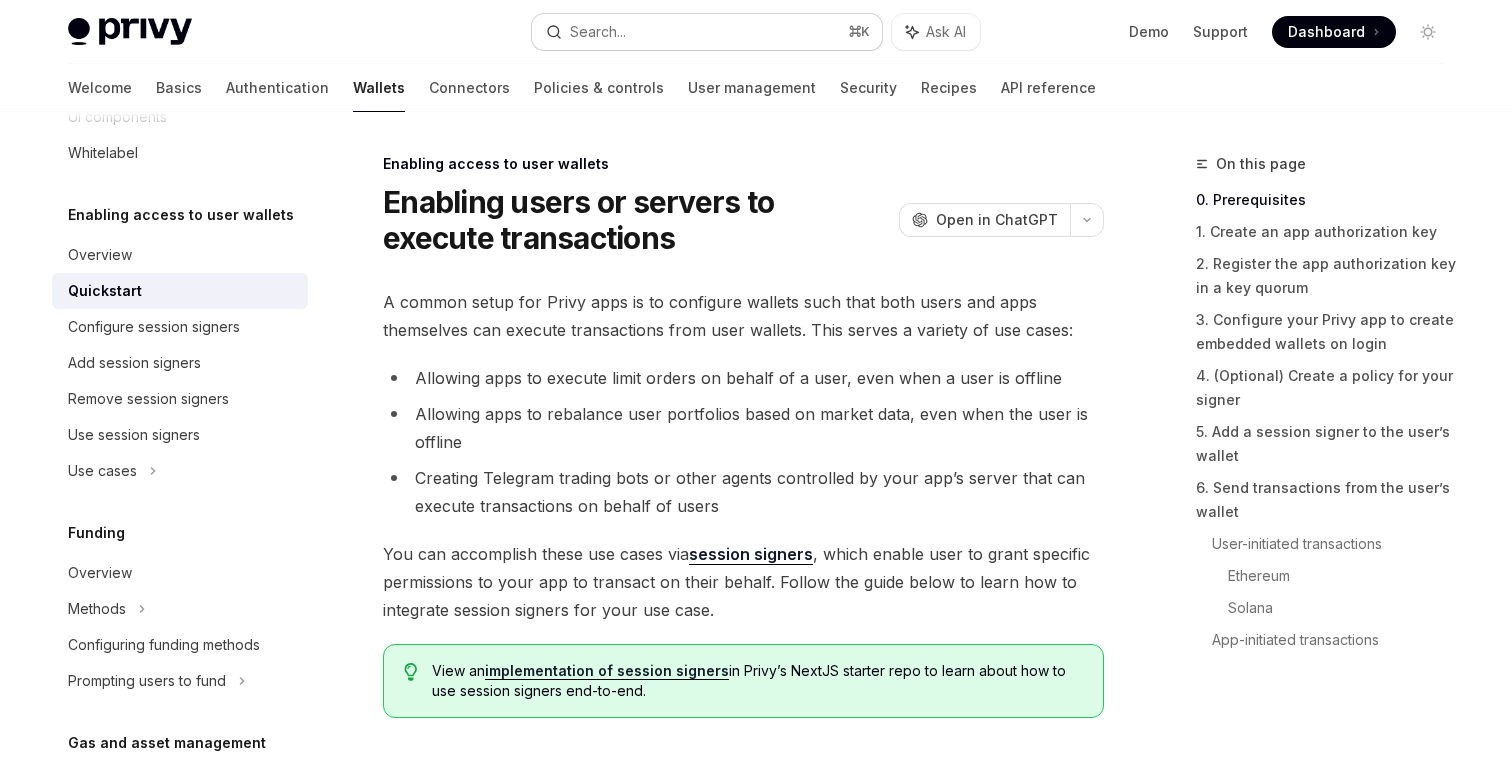 click on "Search... ⌘ K" at bounding box center [707, 32] 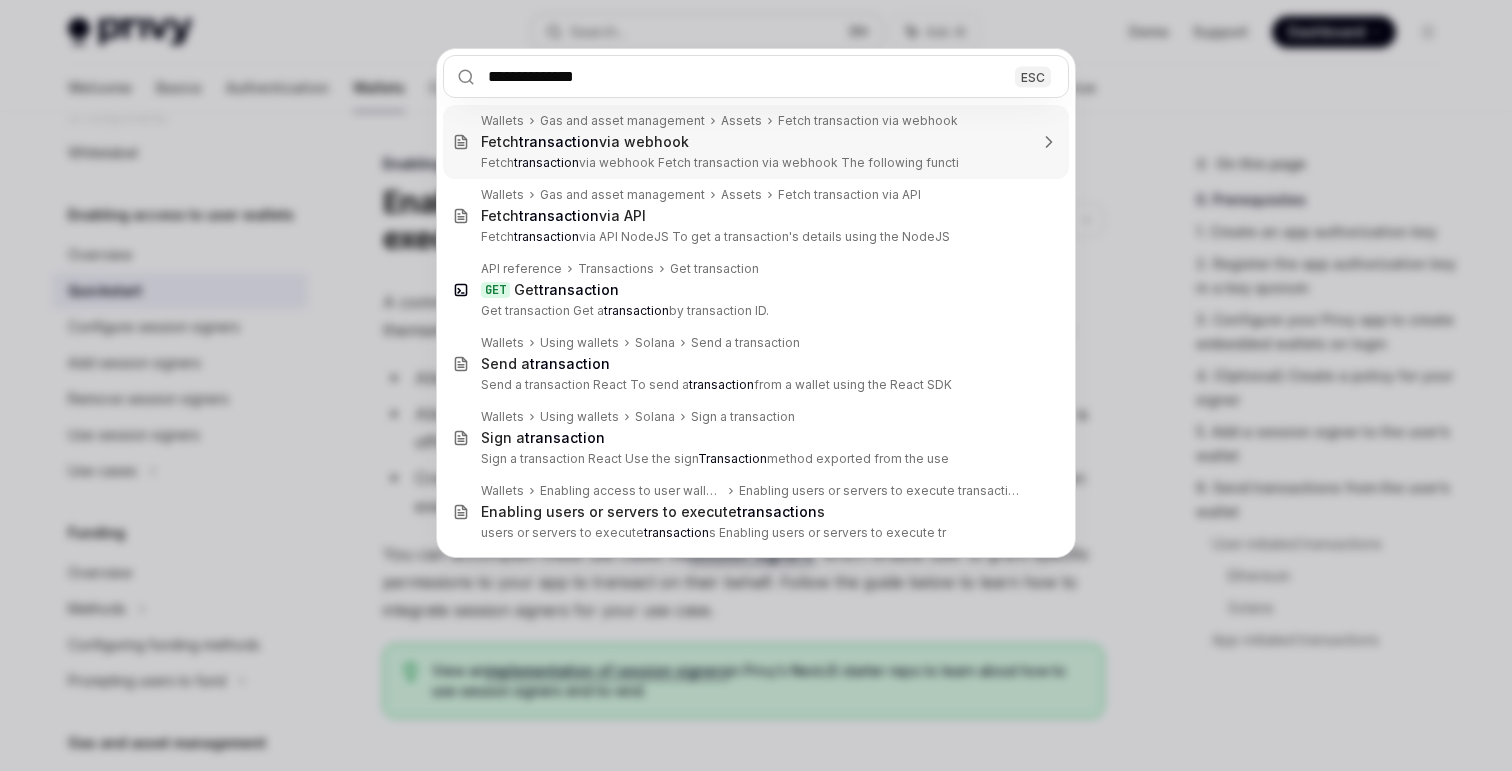 type on "**********" 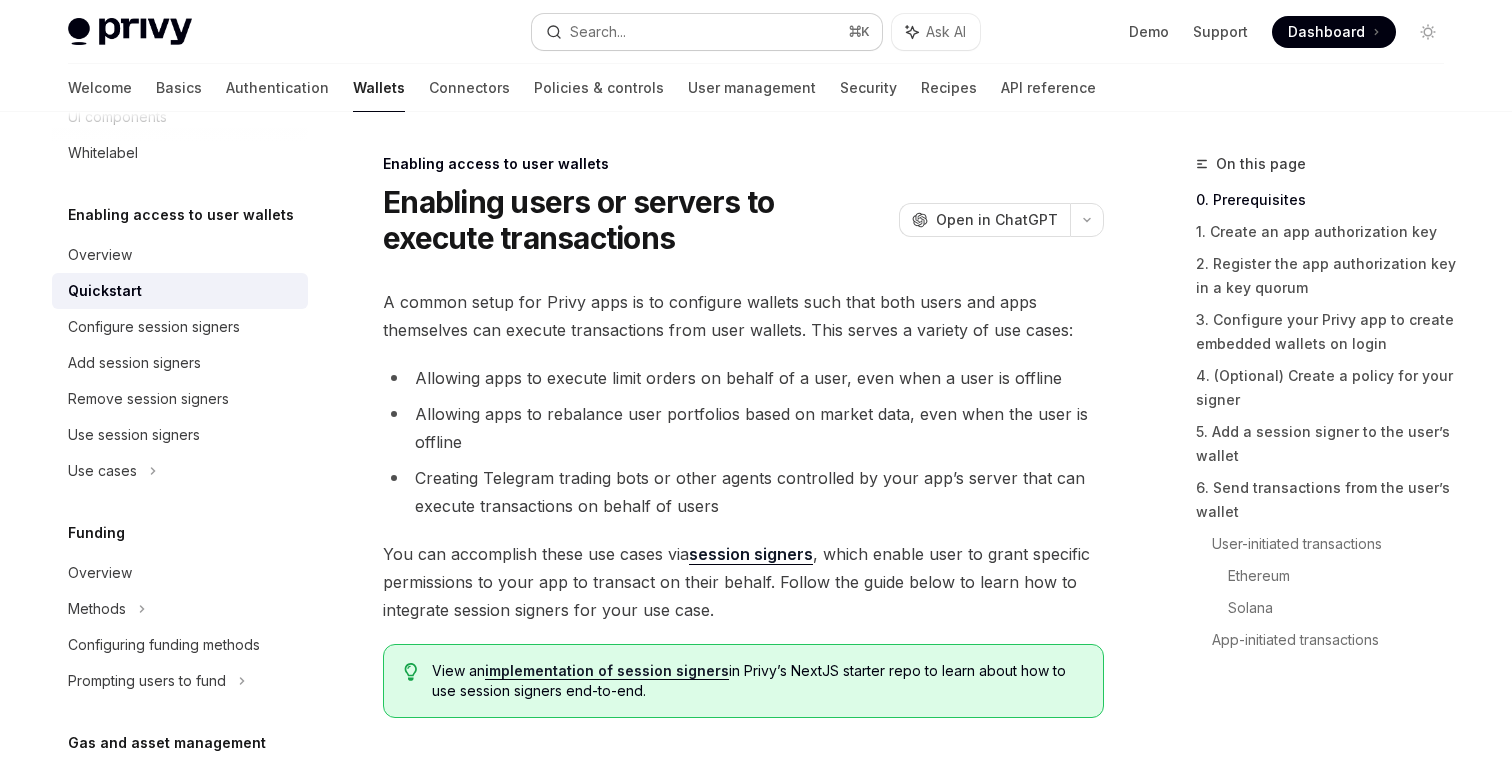 click on "Search... ⌘ K" at bounding box center [707, 32] 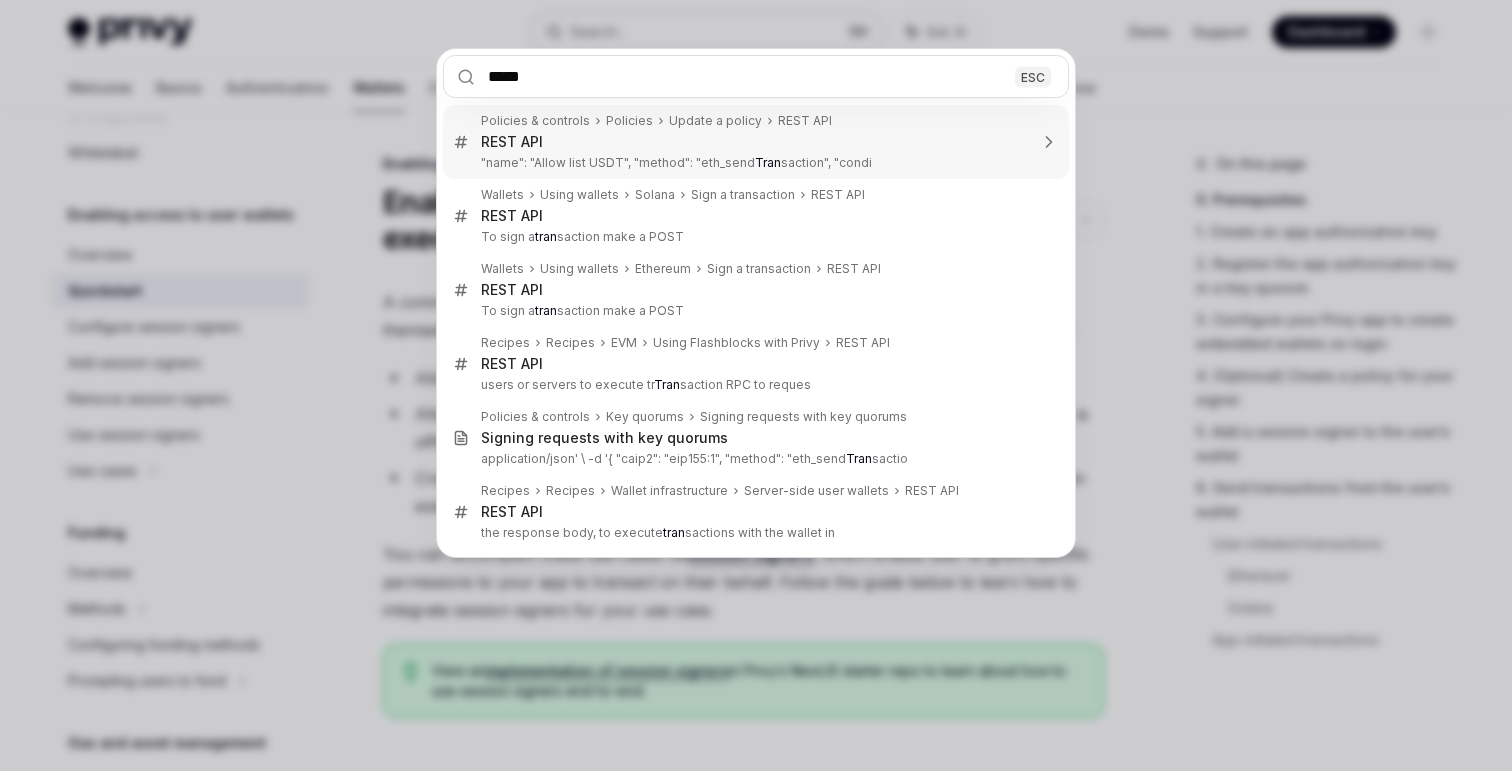 type on "******" 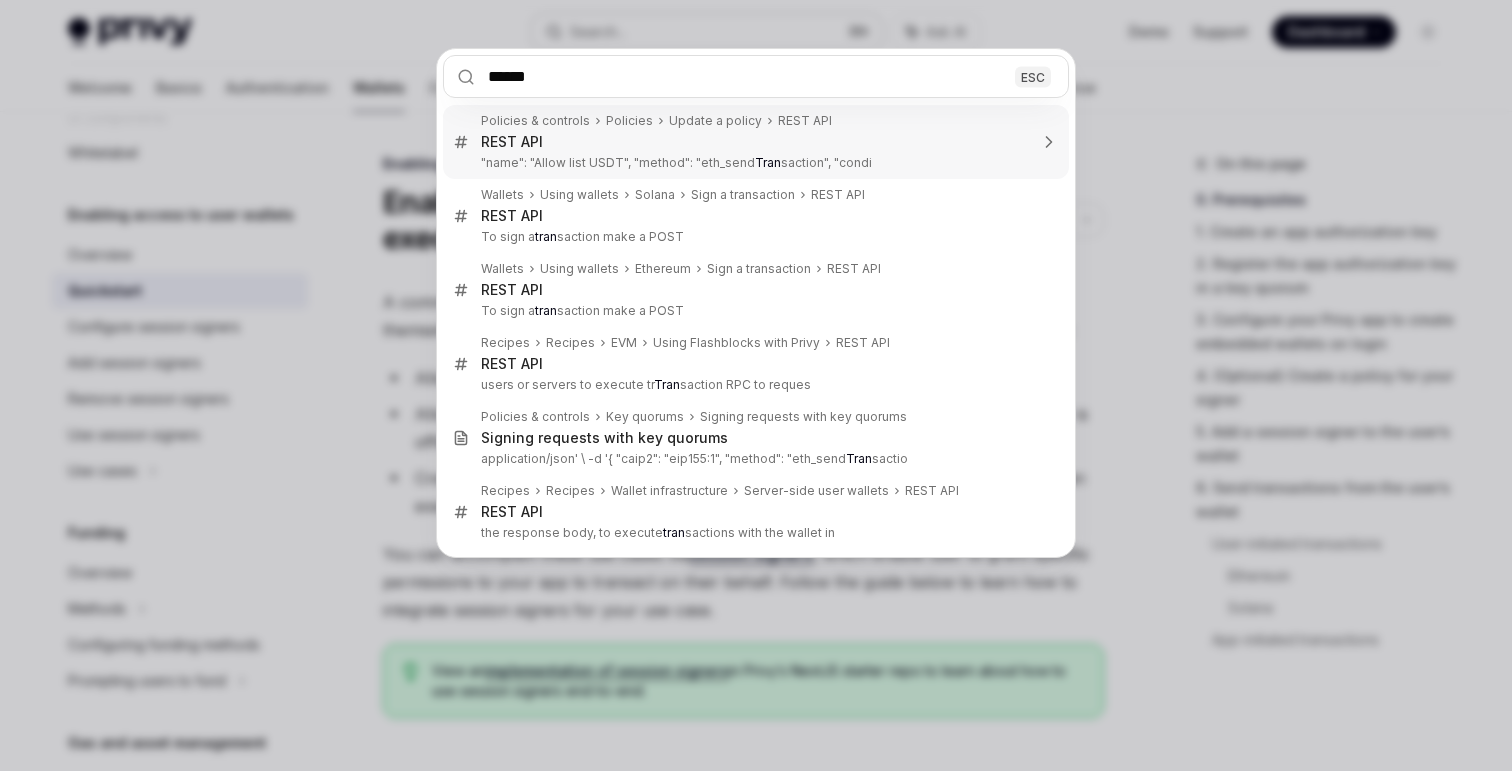 type on "*" 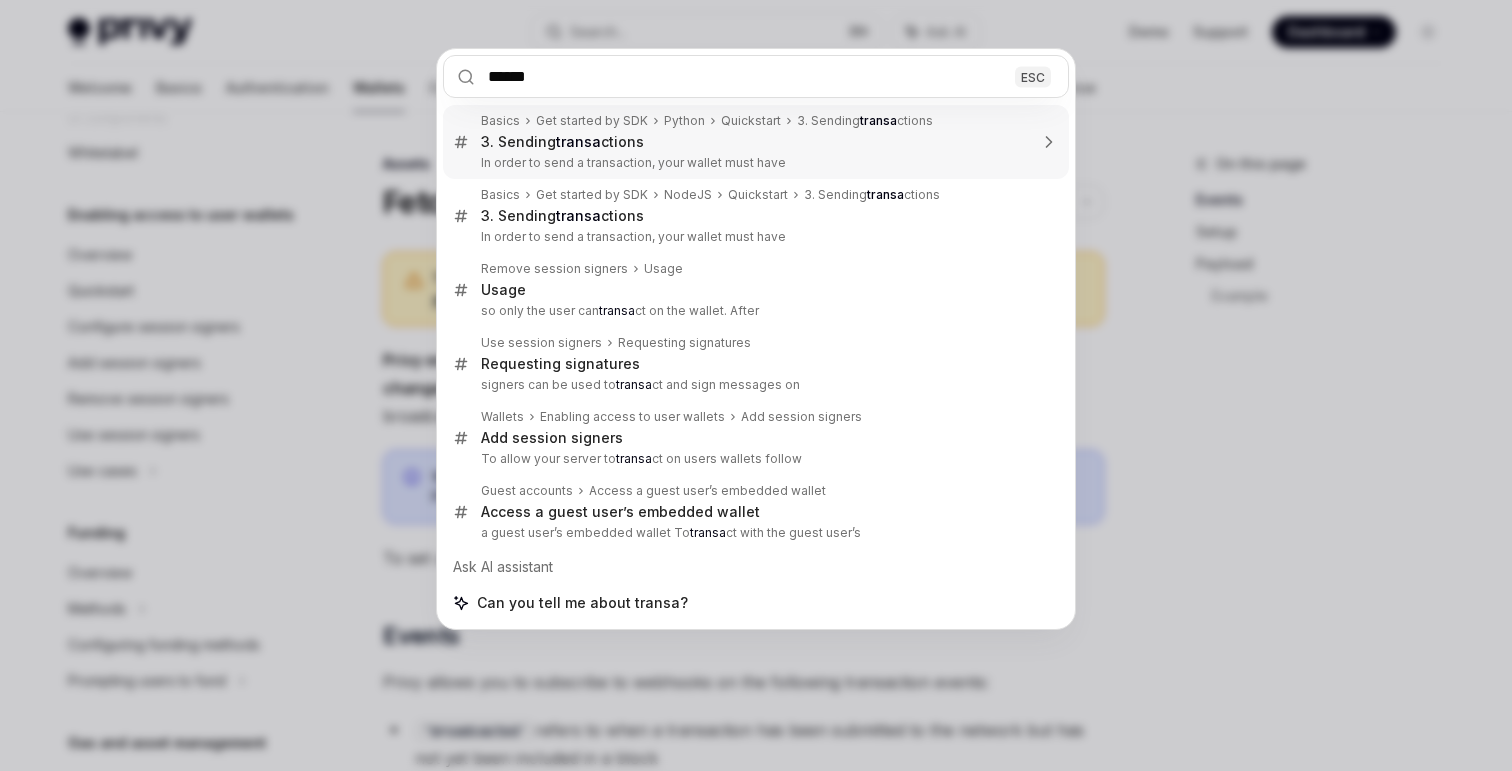 scroll, scrollTop: 112, scrollLeft: 0, axis: vertical 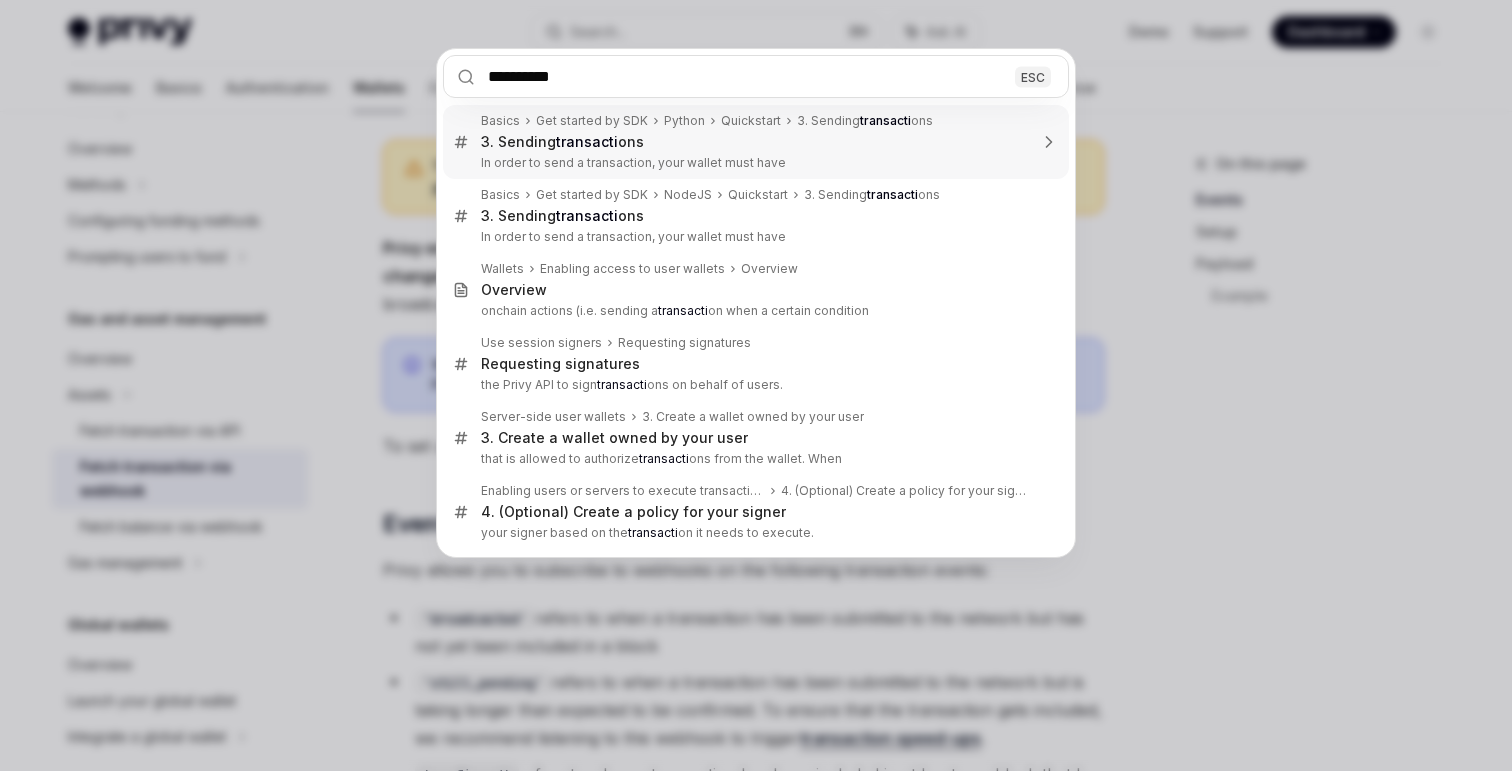 type on "**********" 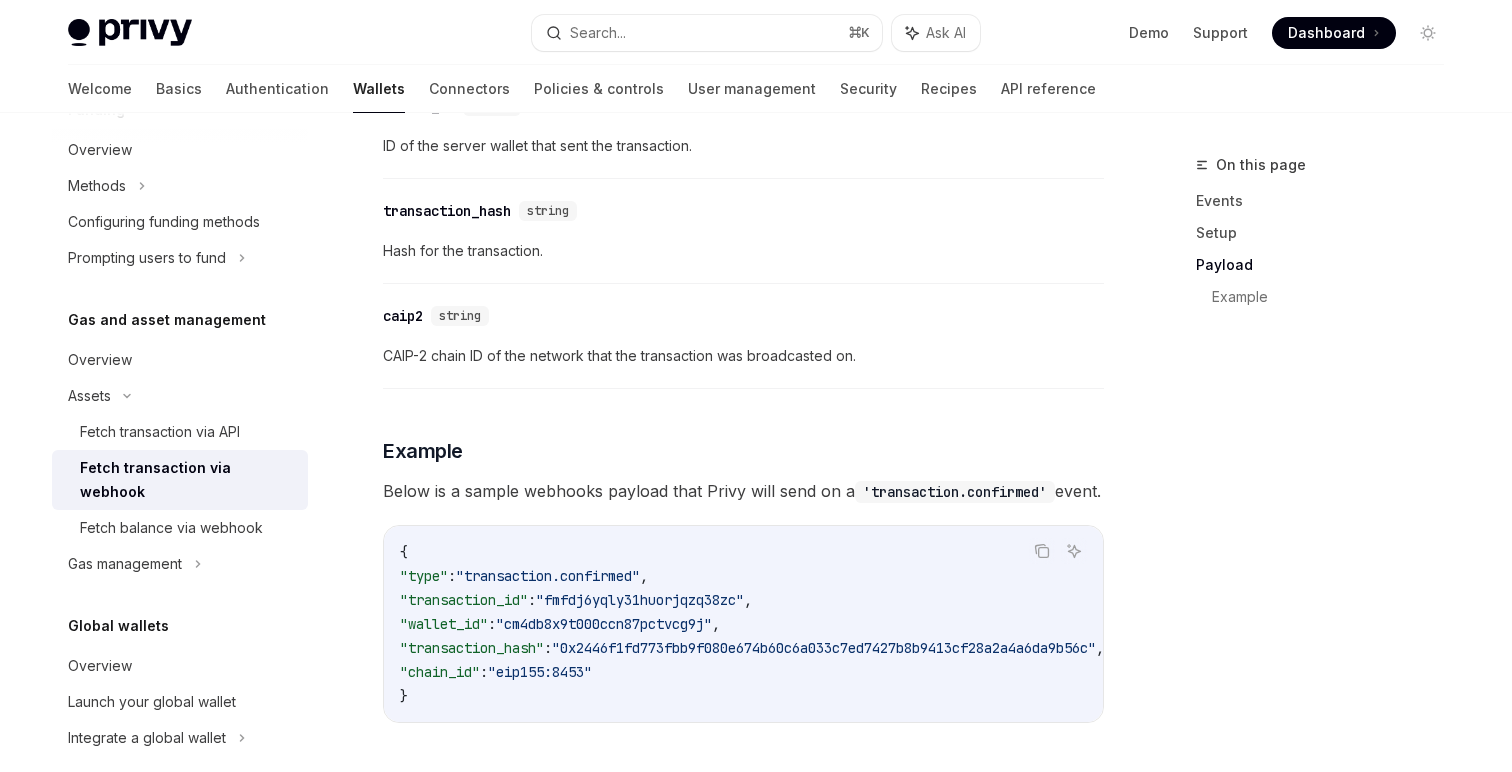scroll, scrollTop: 2009, scrollLeft: 0, axis: vertical 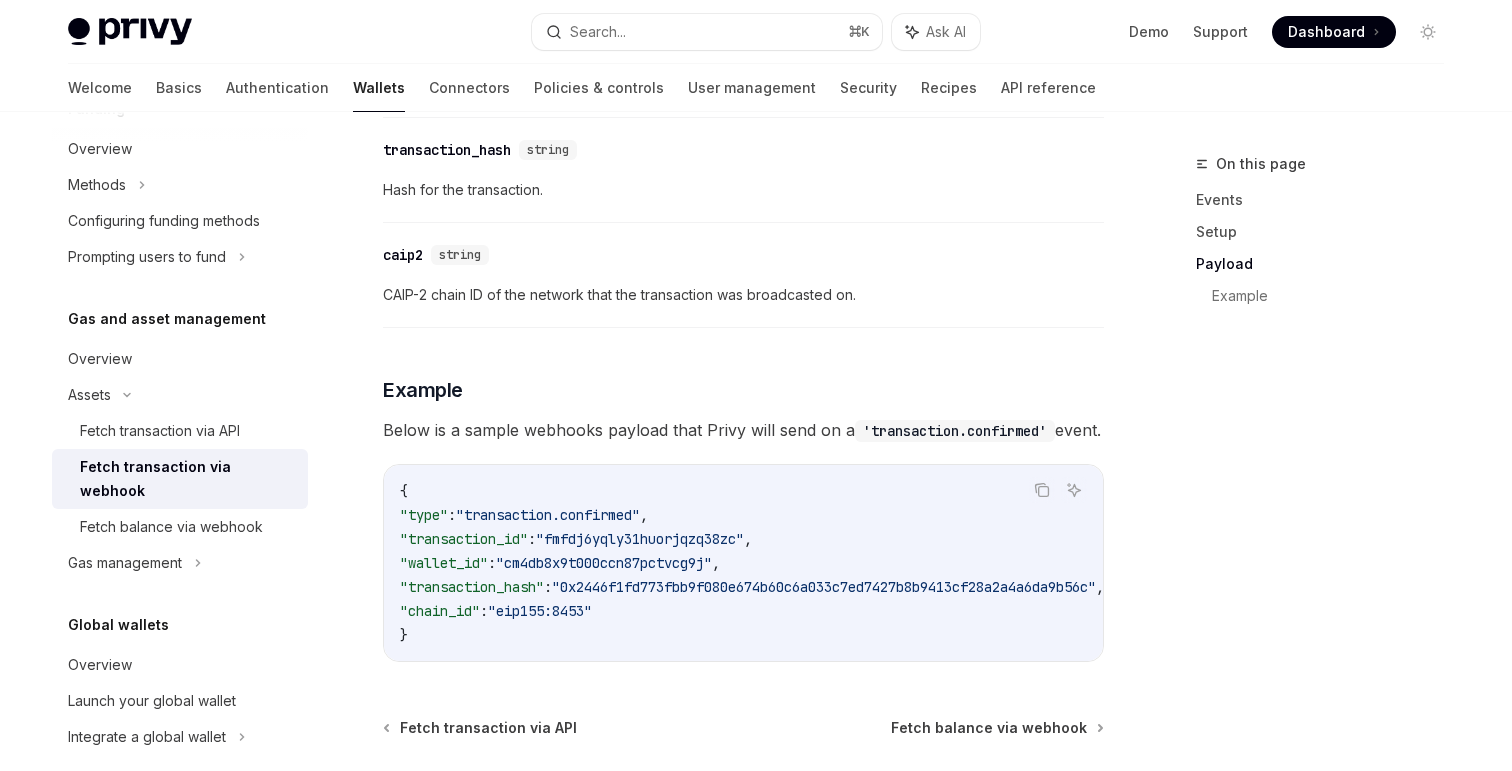 type on "*" 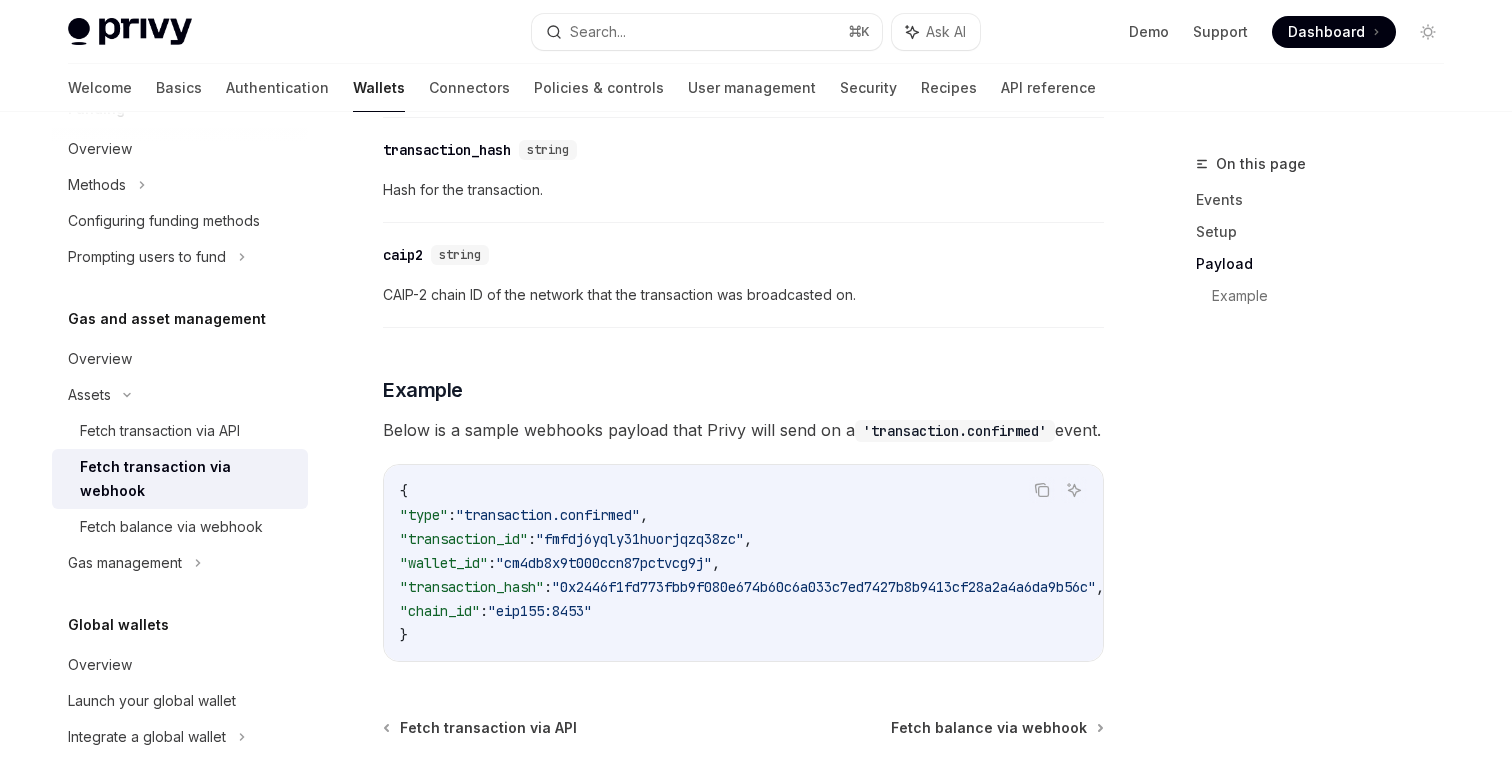 scroll, scrollTop: 1006, scrollLeft: 0, axis: vertical 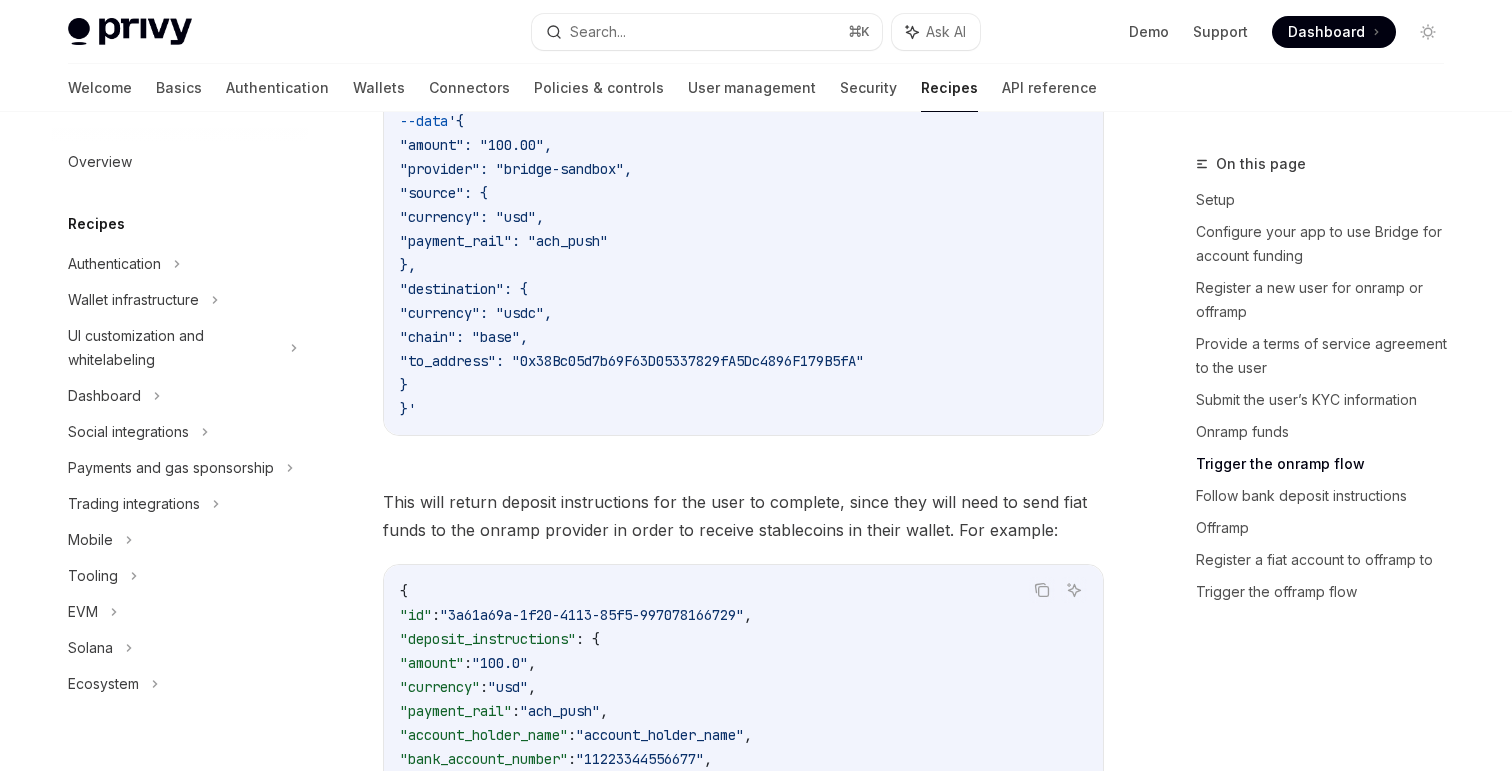 type on "*" 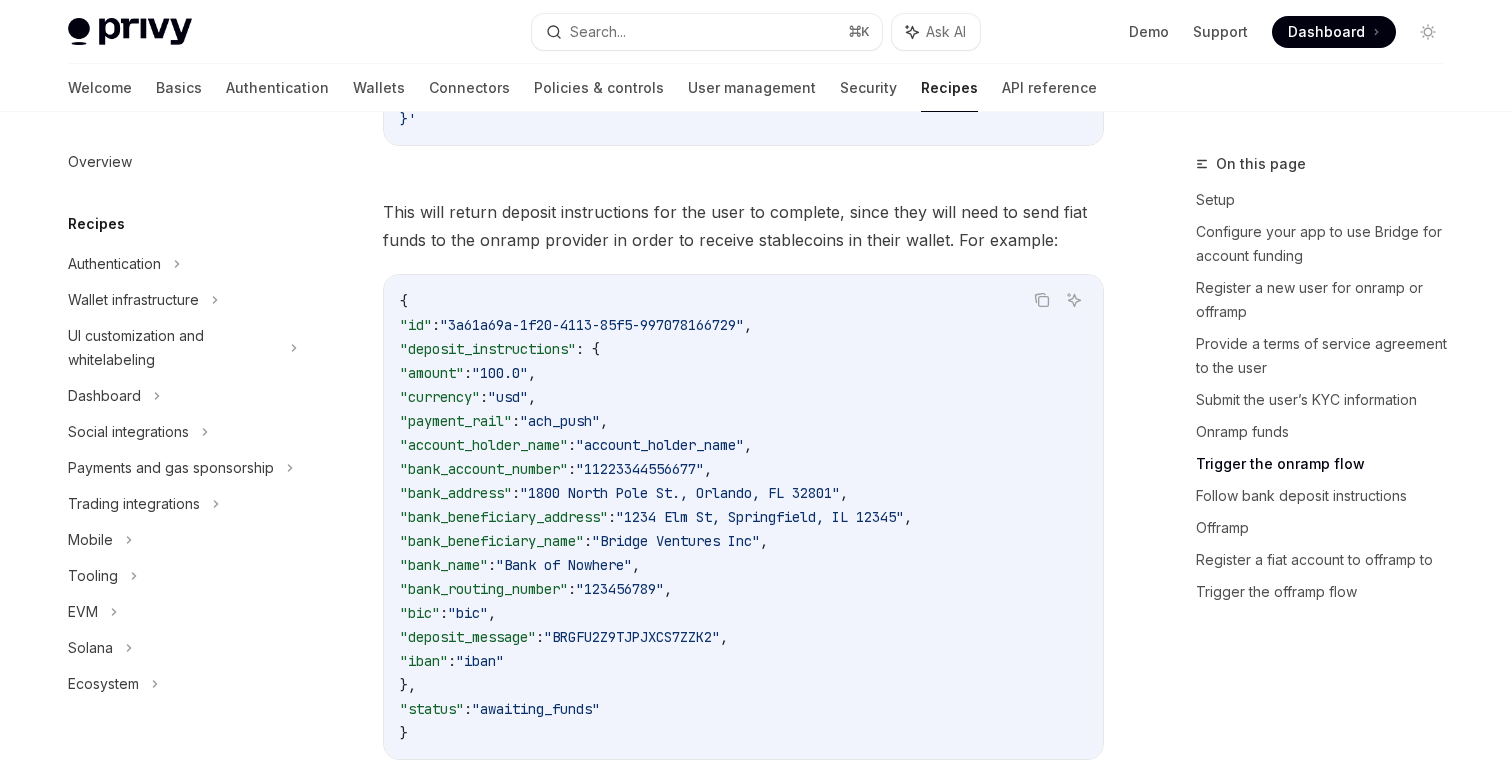 scroll, scrollTop: 4354, scrollLeft: 0, axis: vertical 